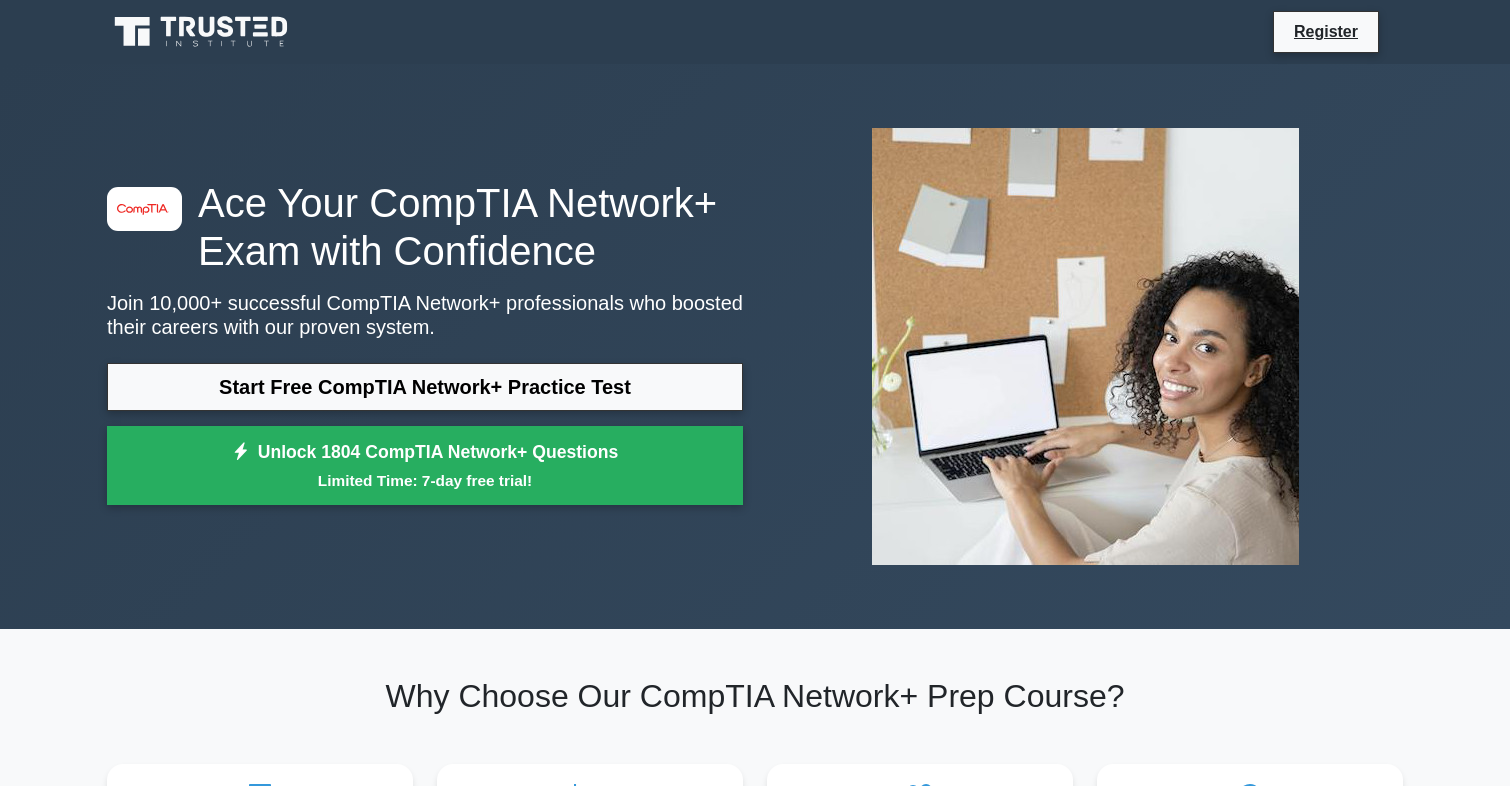 scroll, scrollTop: 0, scrollLeft: 0, axis: both 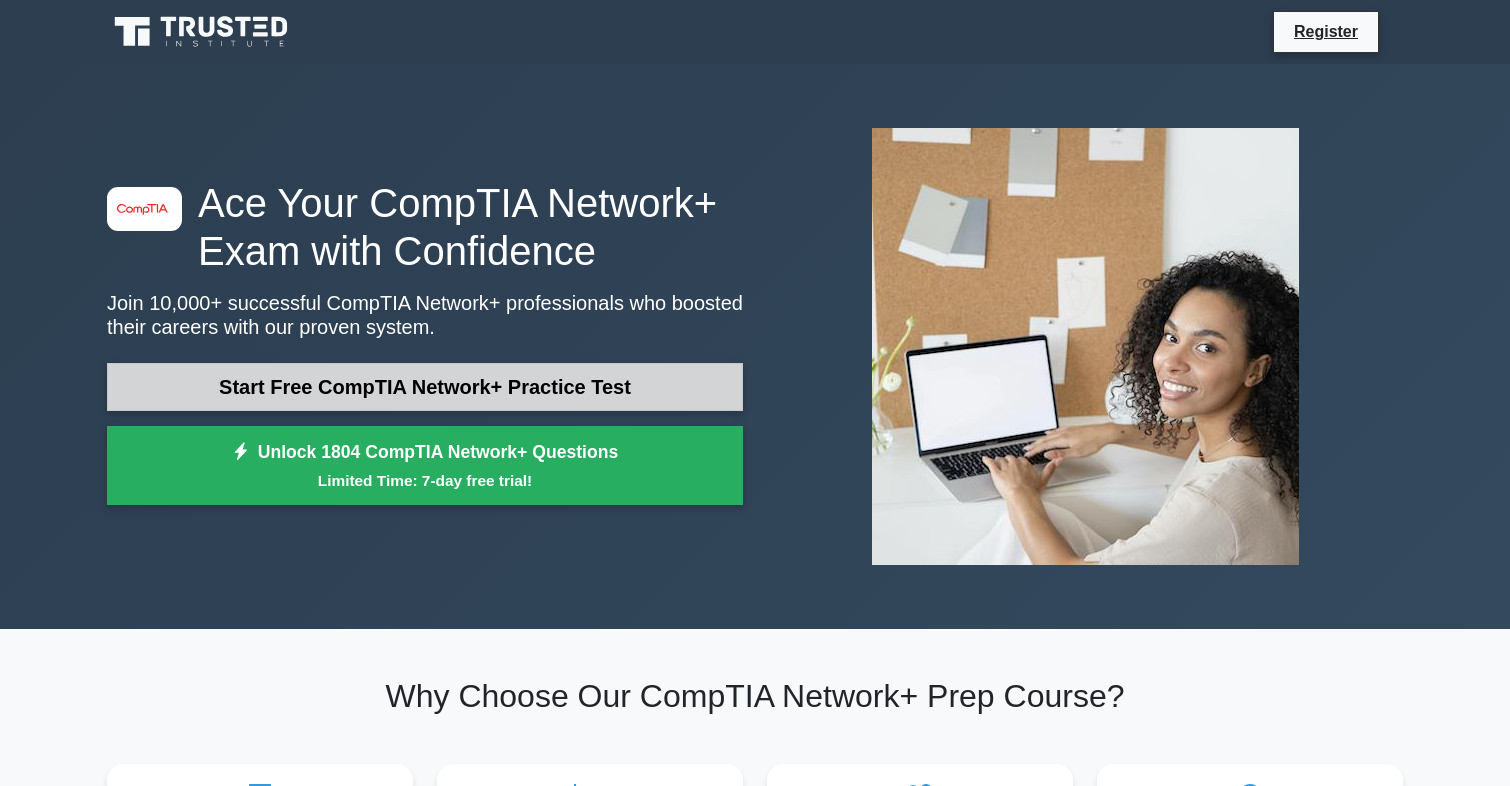 click on "Start Free CompTIA Network+ Practice Test" at bounding box center [425, 387] 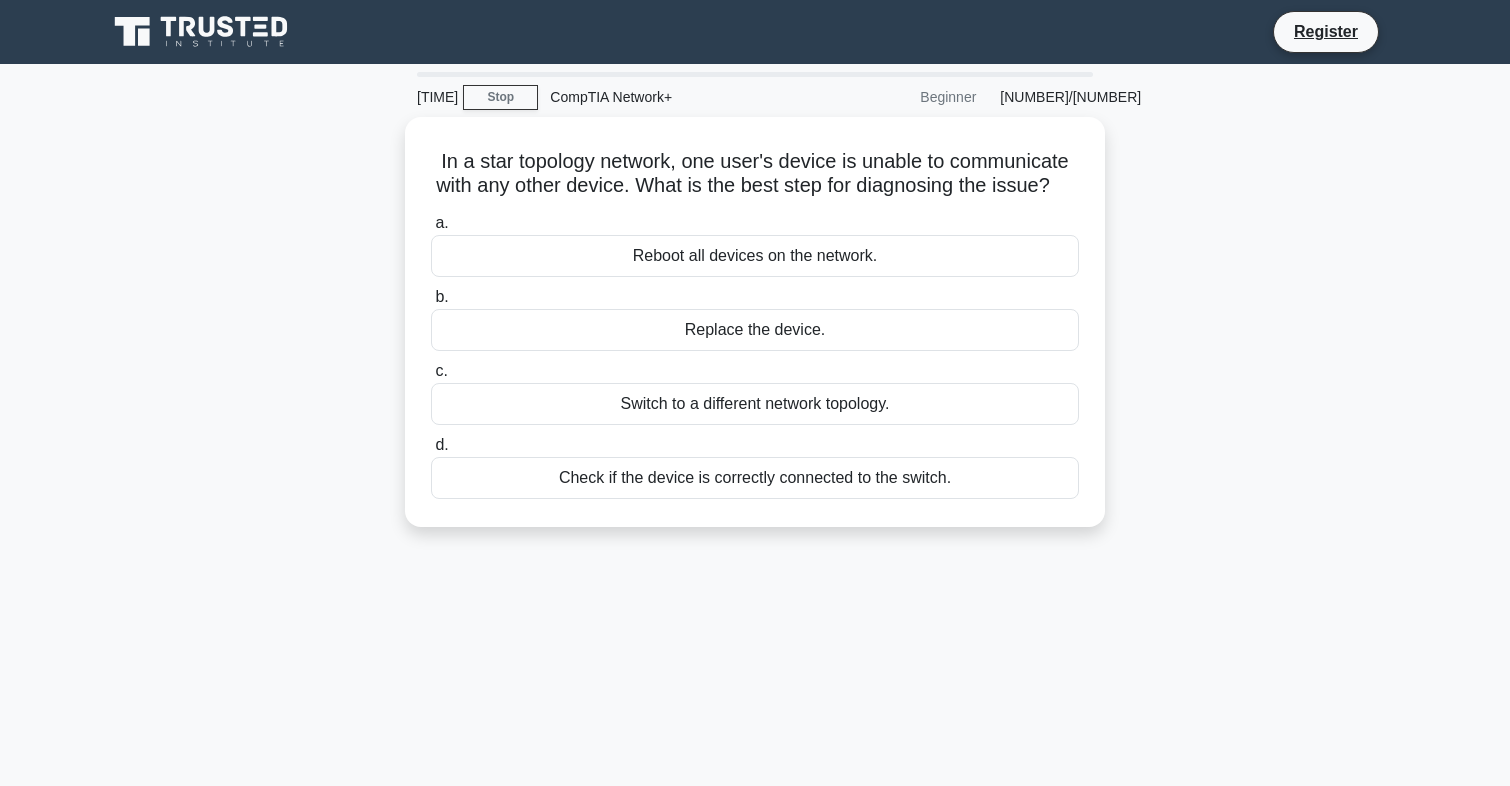 scroll, scrollTop: 0, scrollLeft: 0, axis: both 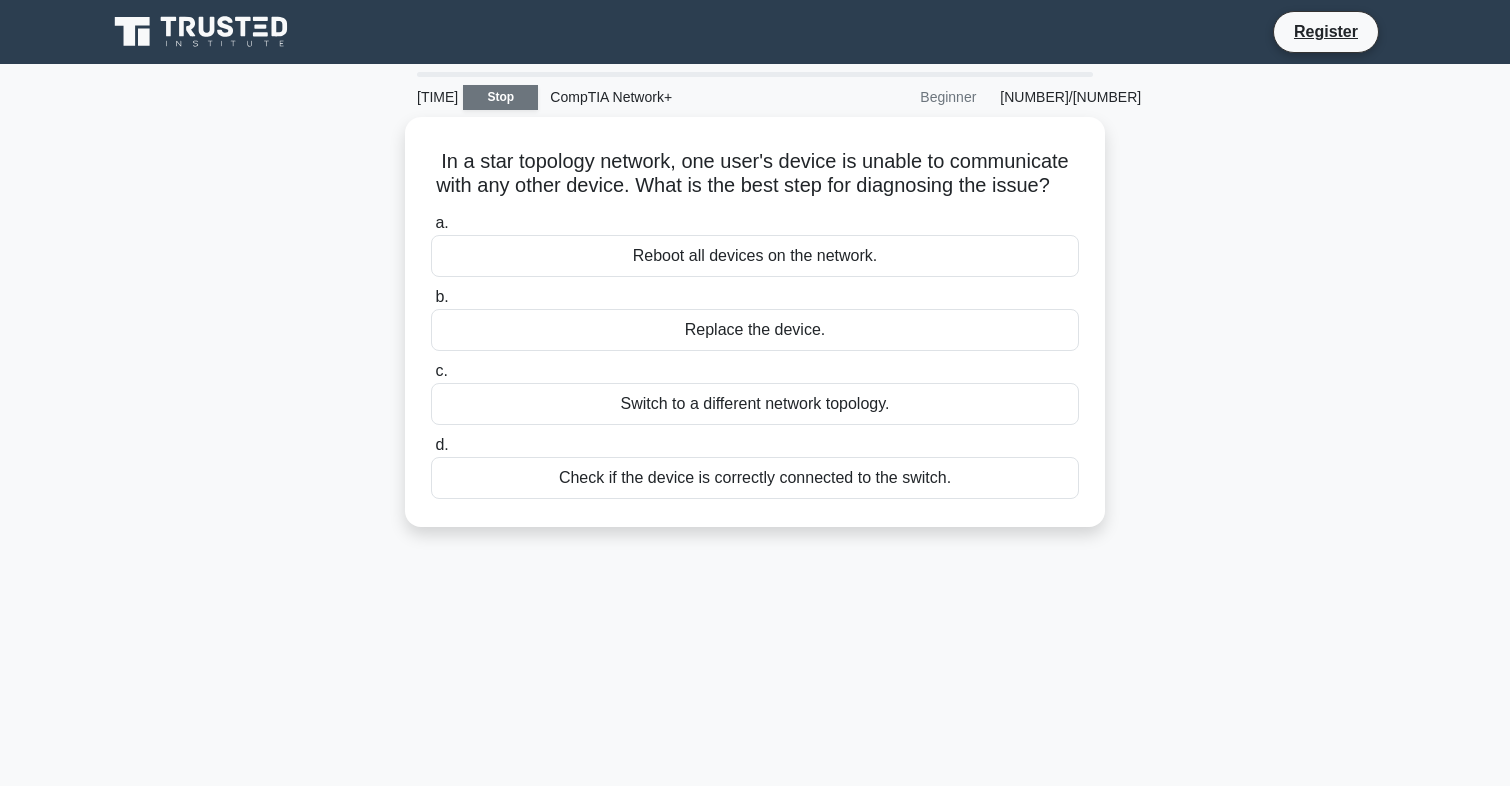 click on "Stop" at bounding box center (500, 97) 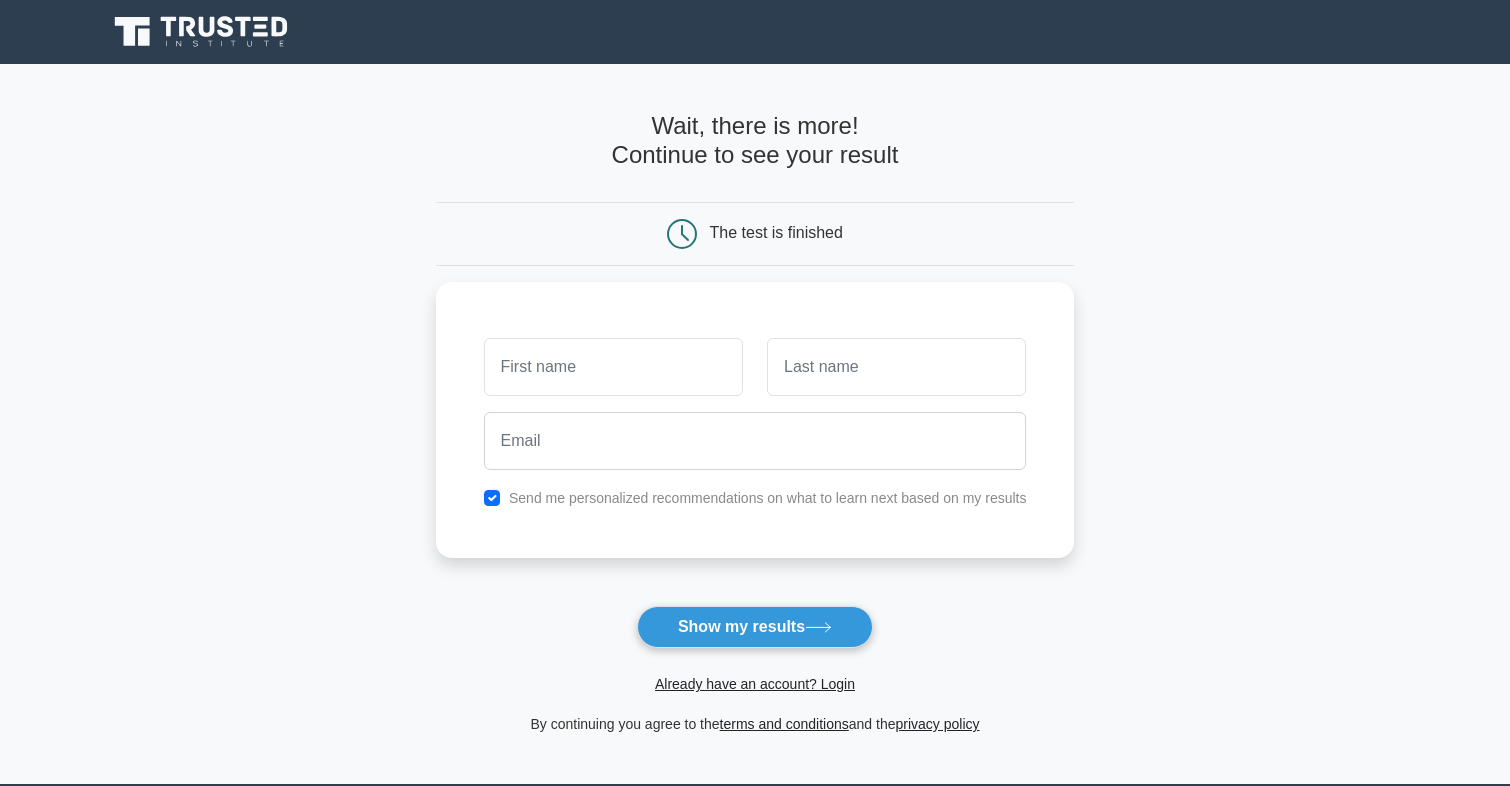 scroll, scrollTop: 0, scrollLeft: 0, axis: both 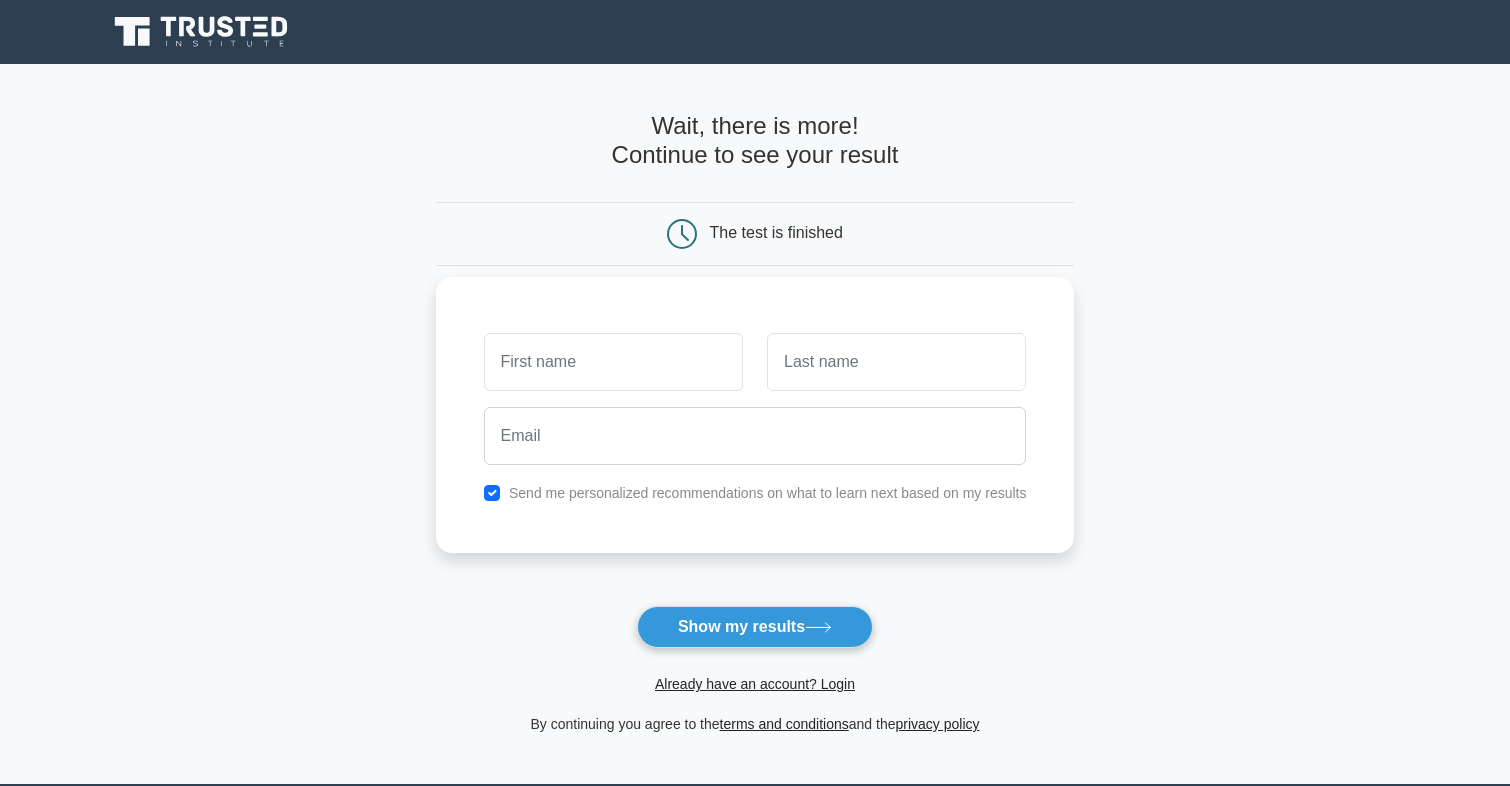 click at bounding box center [613, 362] 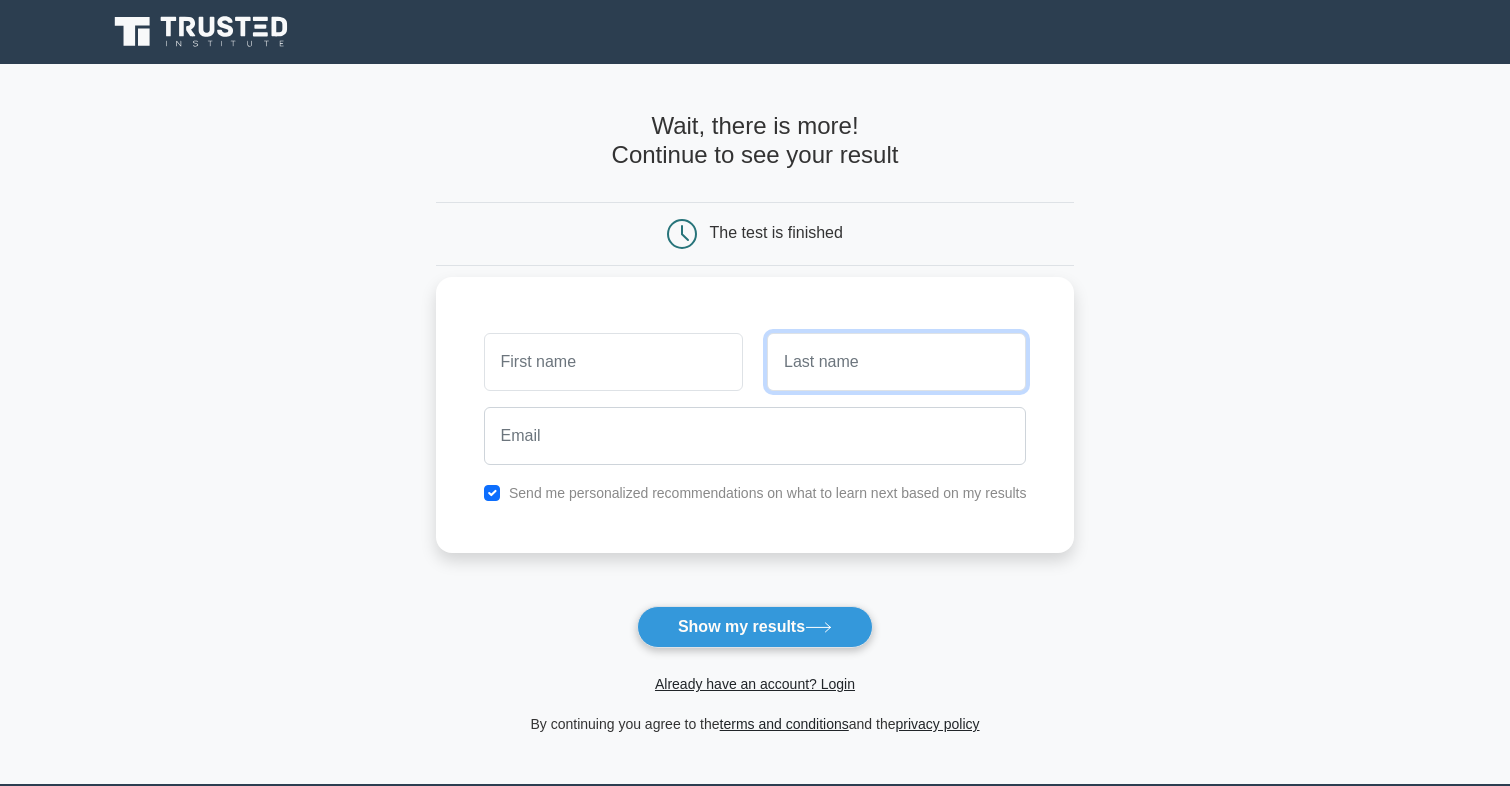 click at bounding box center (896, 362) 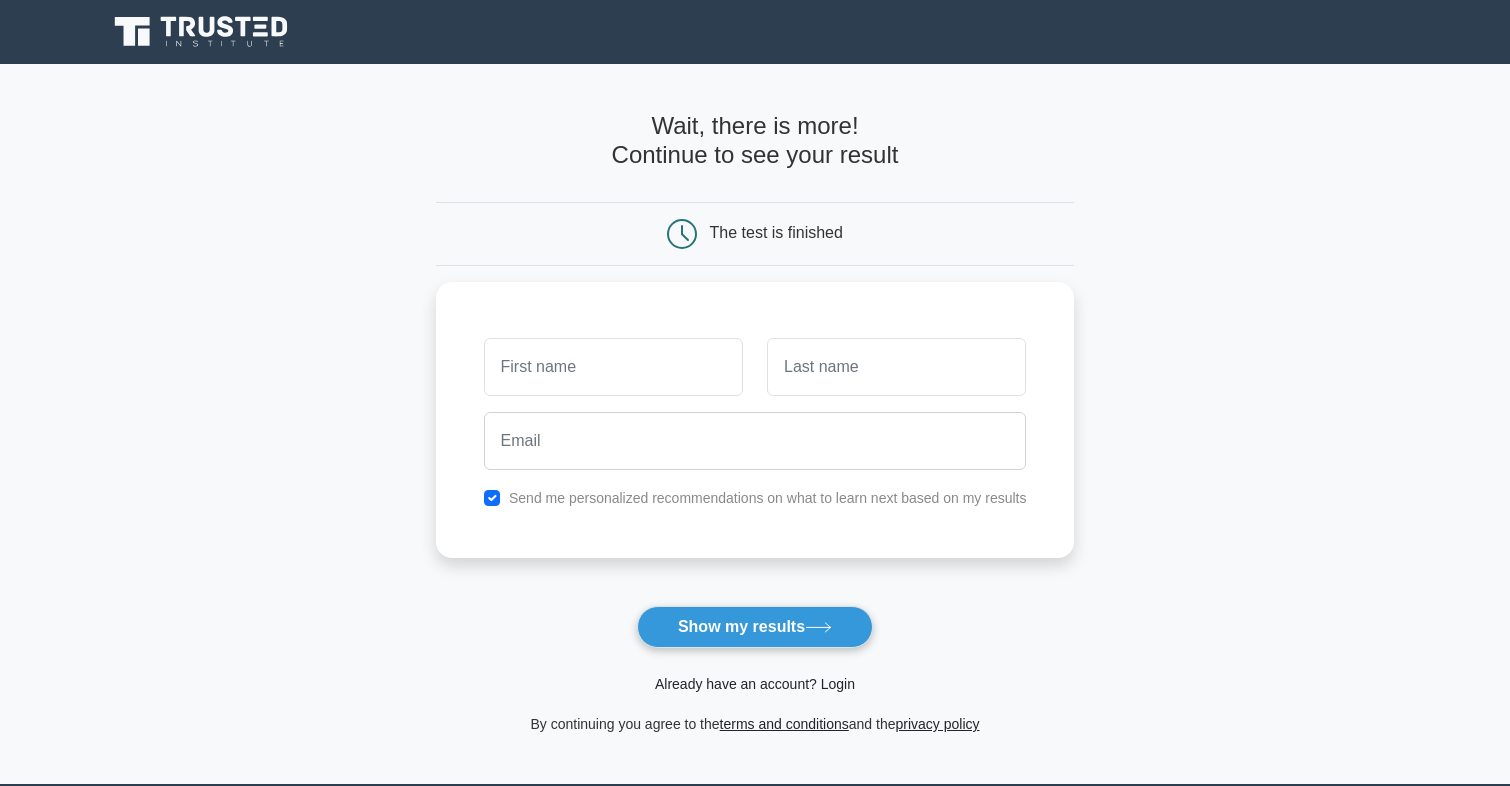 click on "Already have an account? Login" at bounding box center [755, 684] 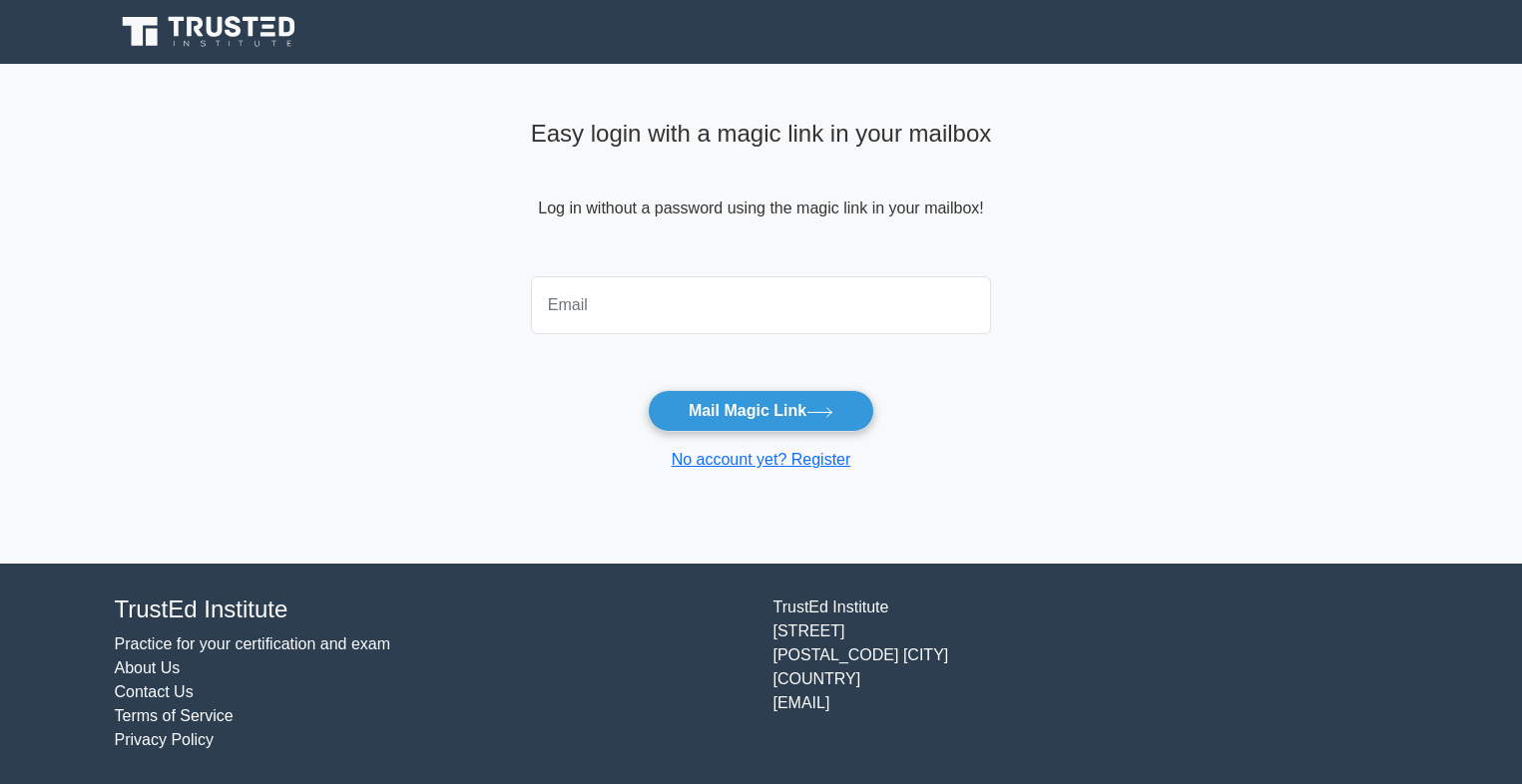 scroll, scrollTop: 0, scrollLeft: 0, axis: both 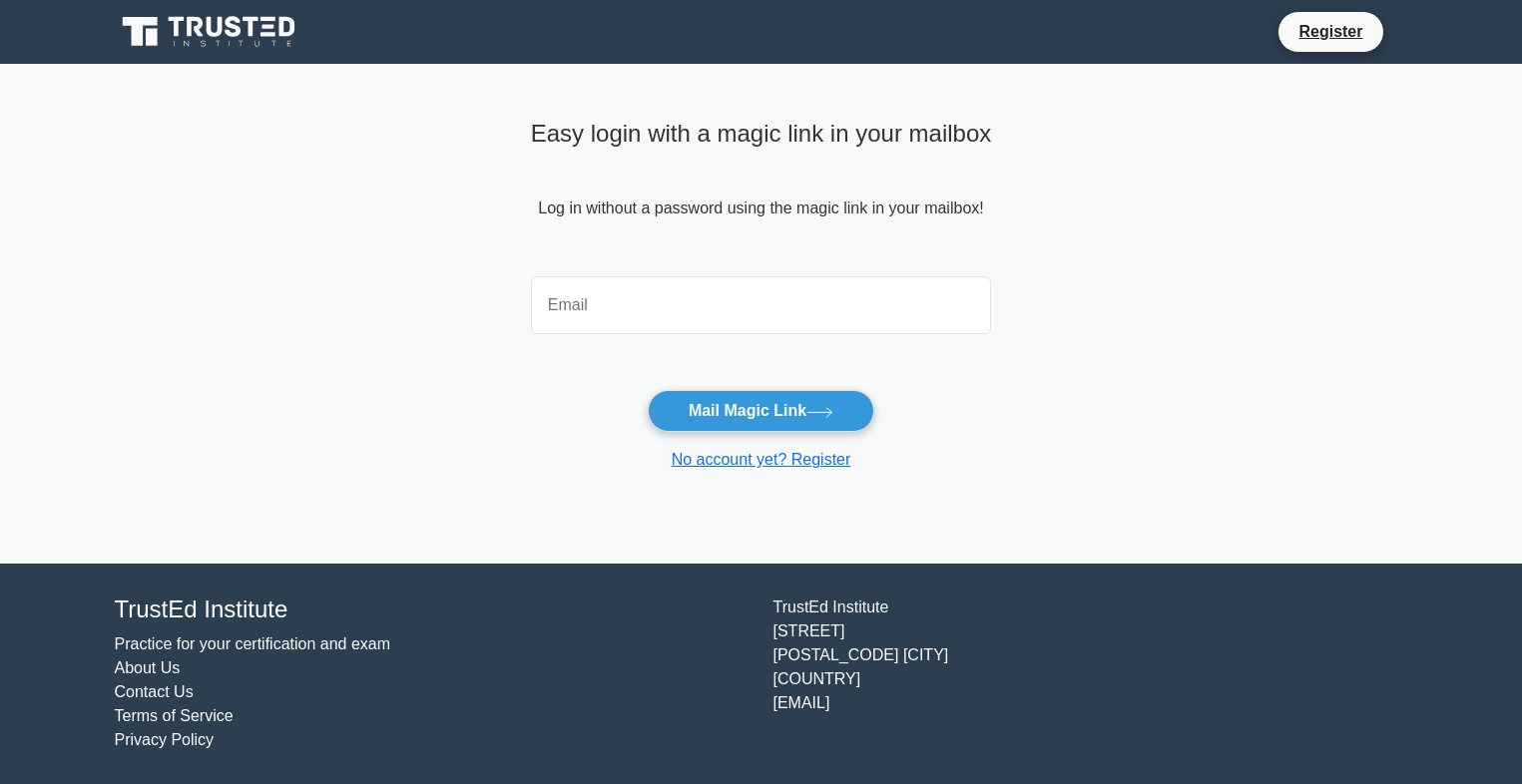 click at bounding box center (761, 305) 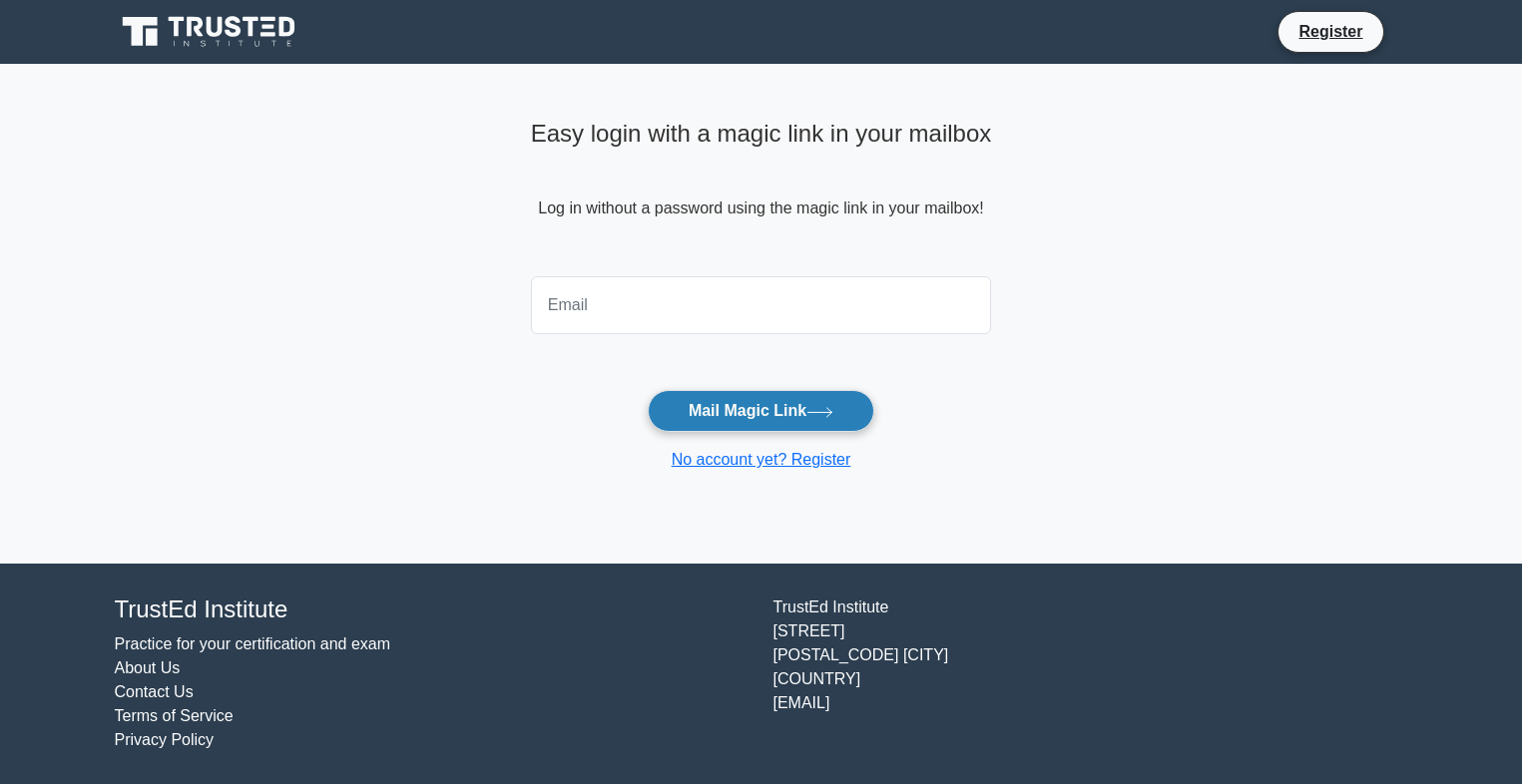 click on "Mail Magic Link" at bounding box center (761, 411) 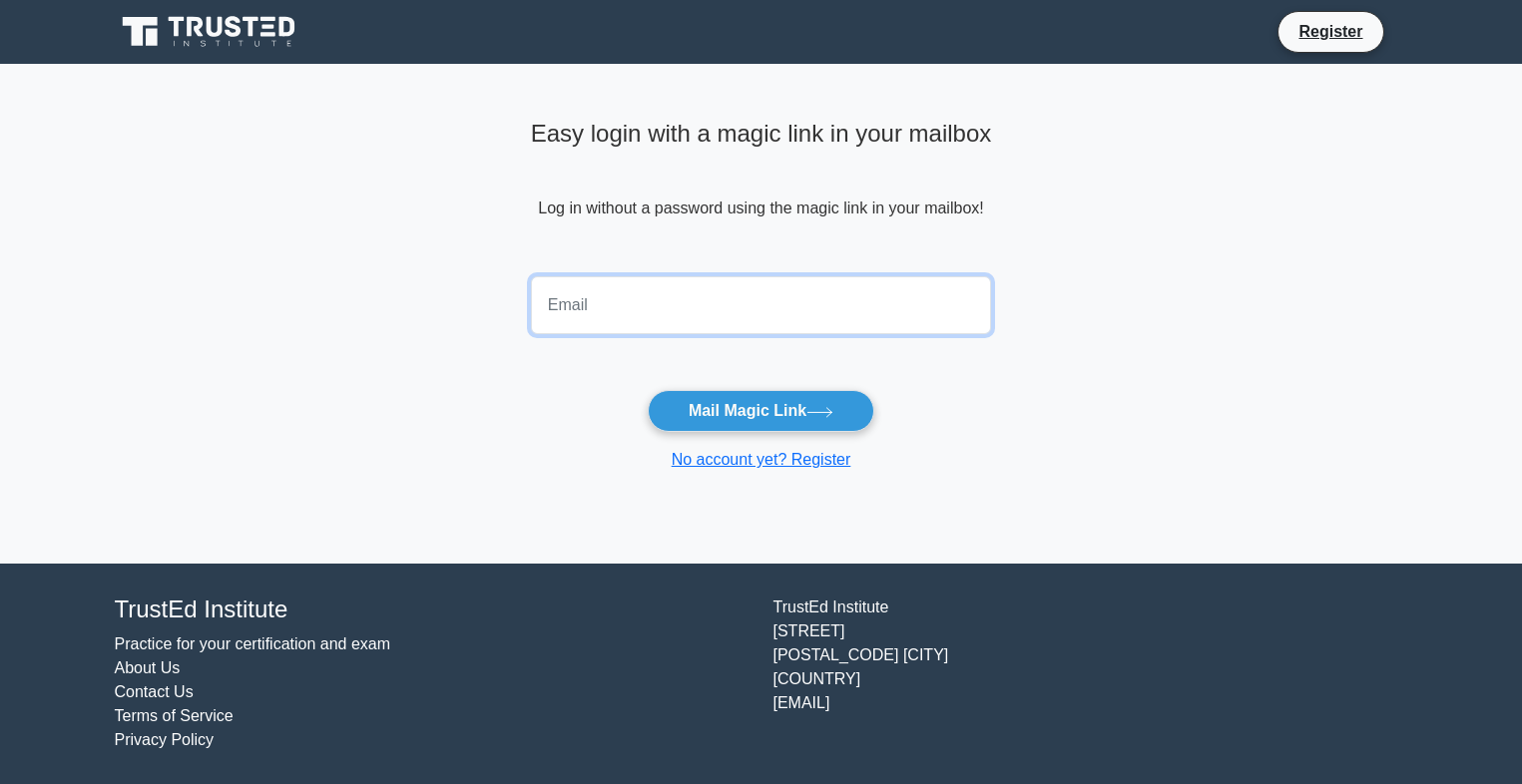 click at bounding box center [761, 305] 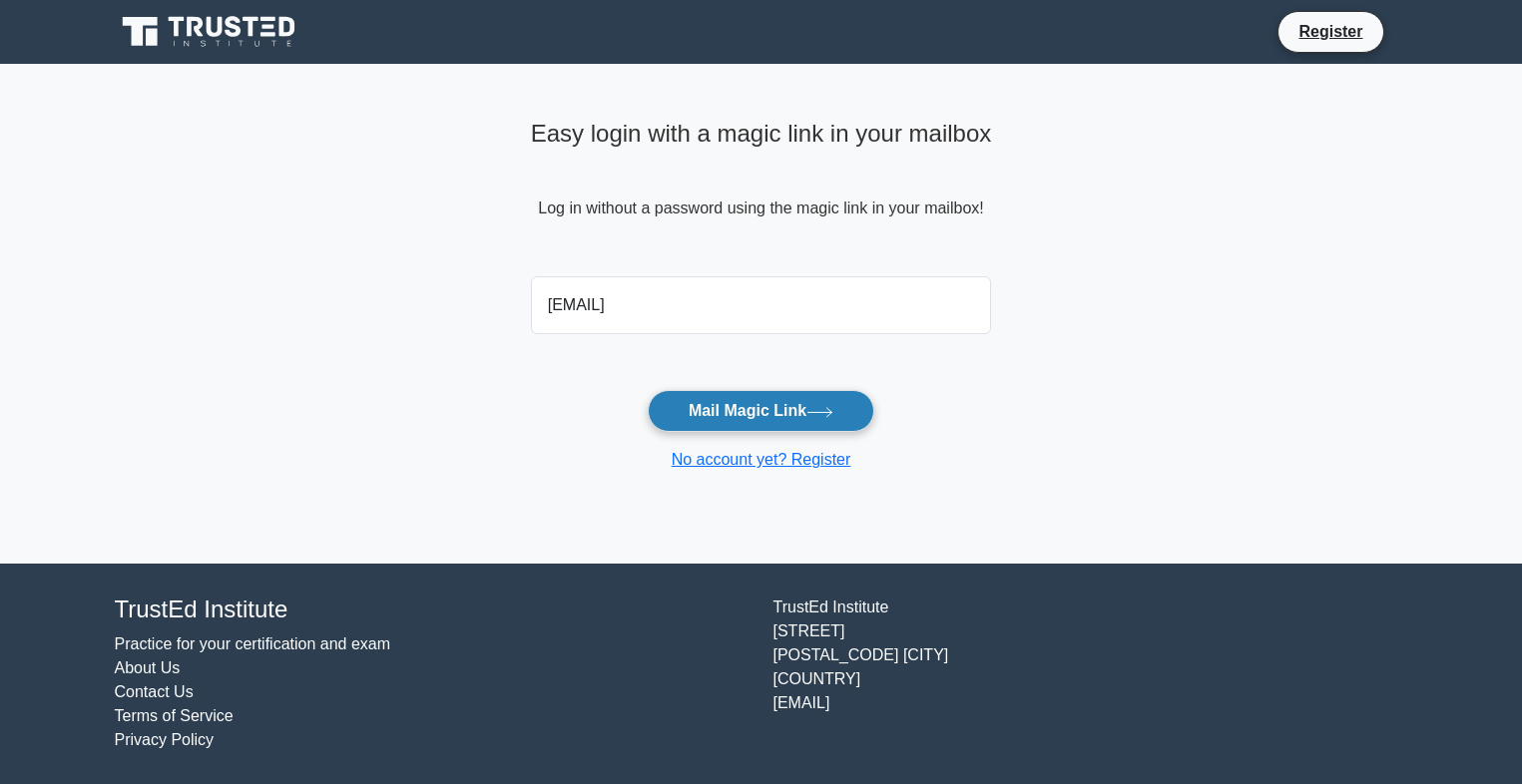 click on "Mail Magic Link" at bounding box center (761, 411) 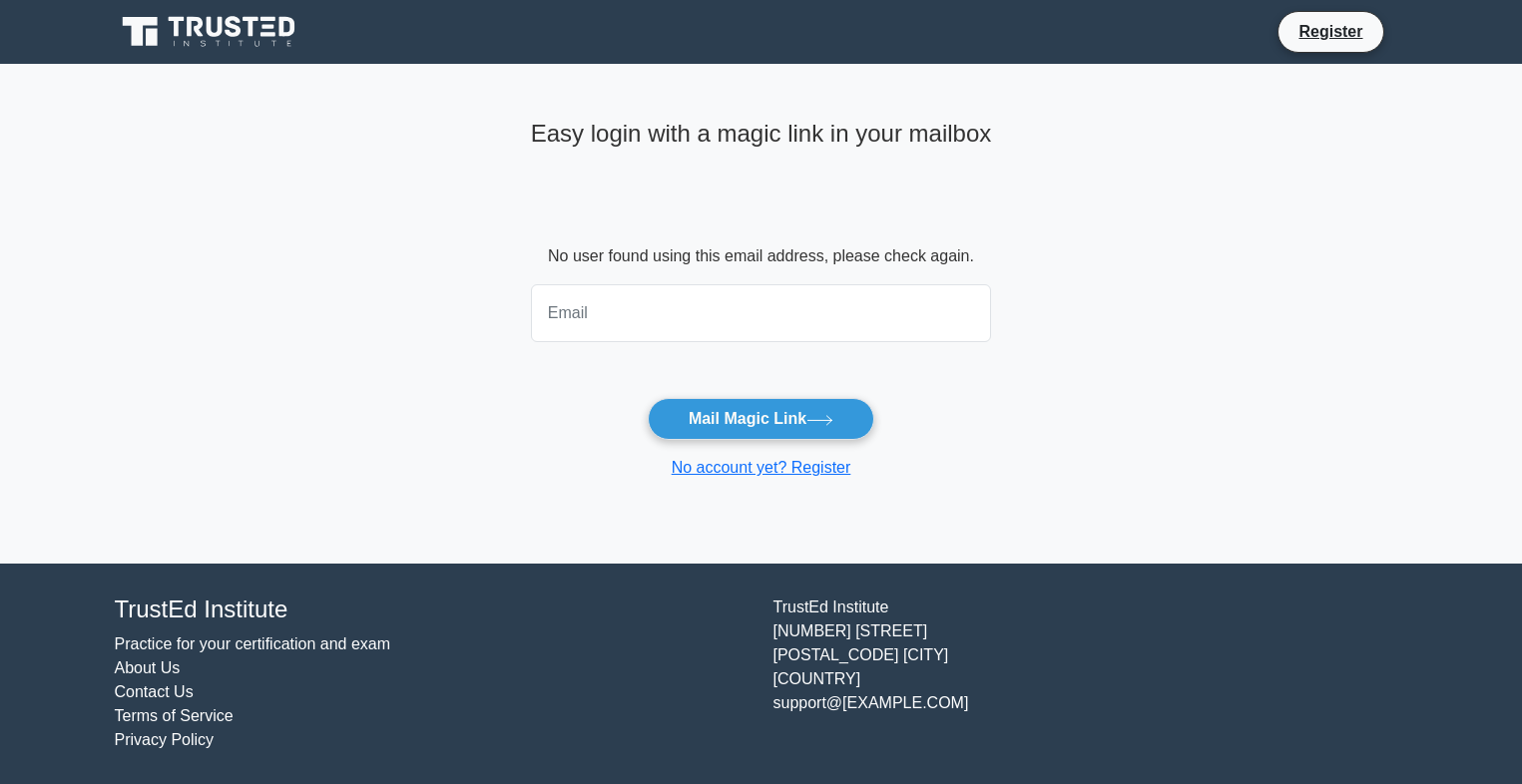 scroll, scrollTop: 0, scrollLeft: 0, axis: both 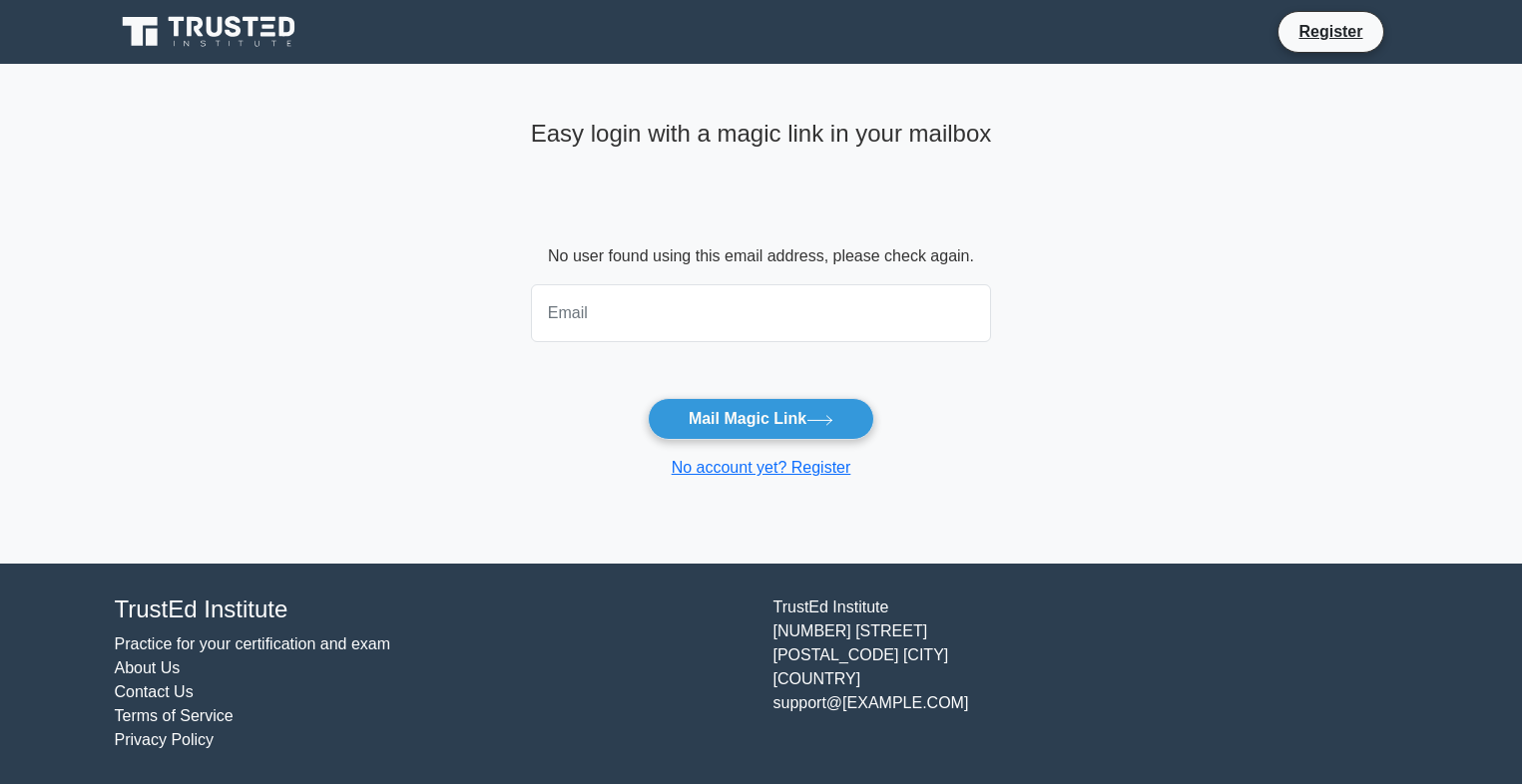 type on "03067354782" 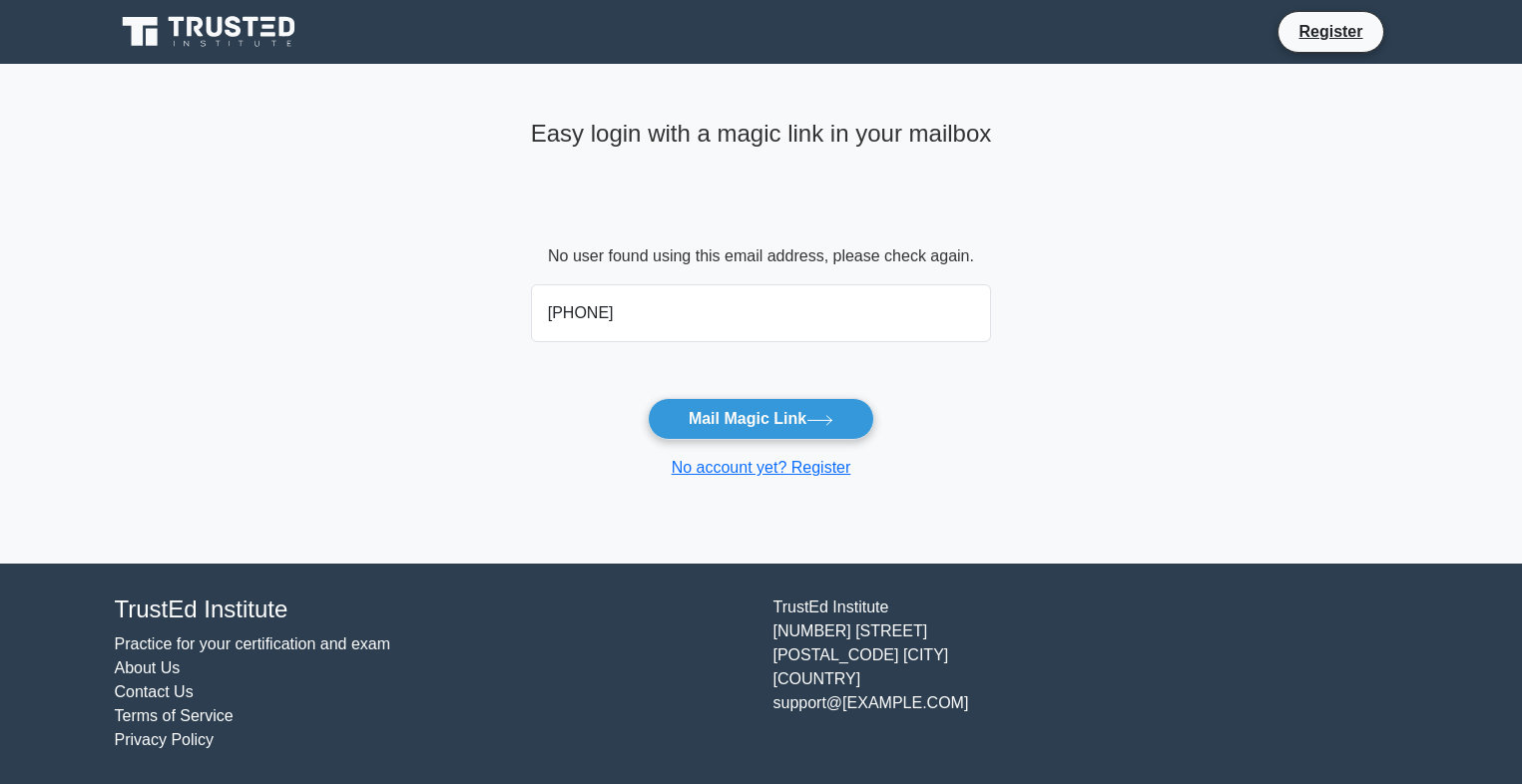 click on "No account yet? Register" at bounding box center (761, 468) 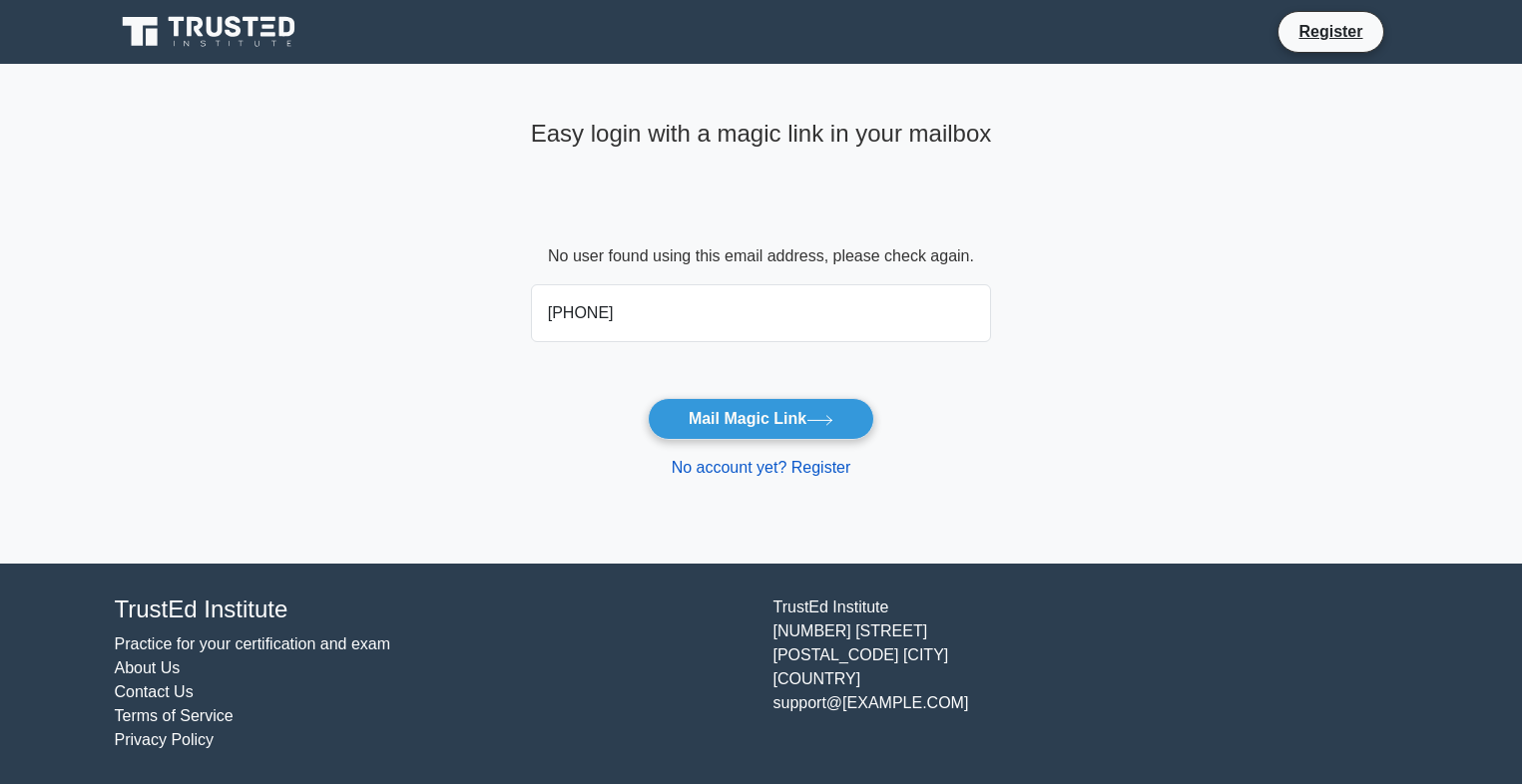 click on "No account yet? Register" at bounding box center (761, 467) 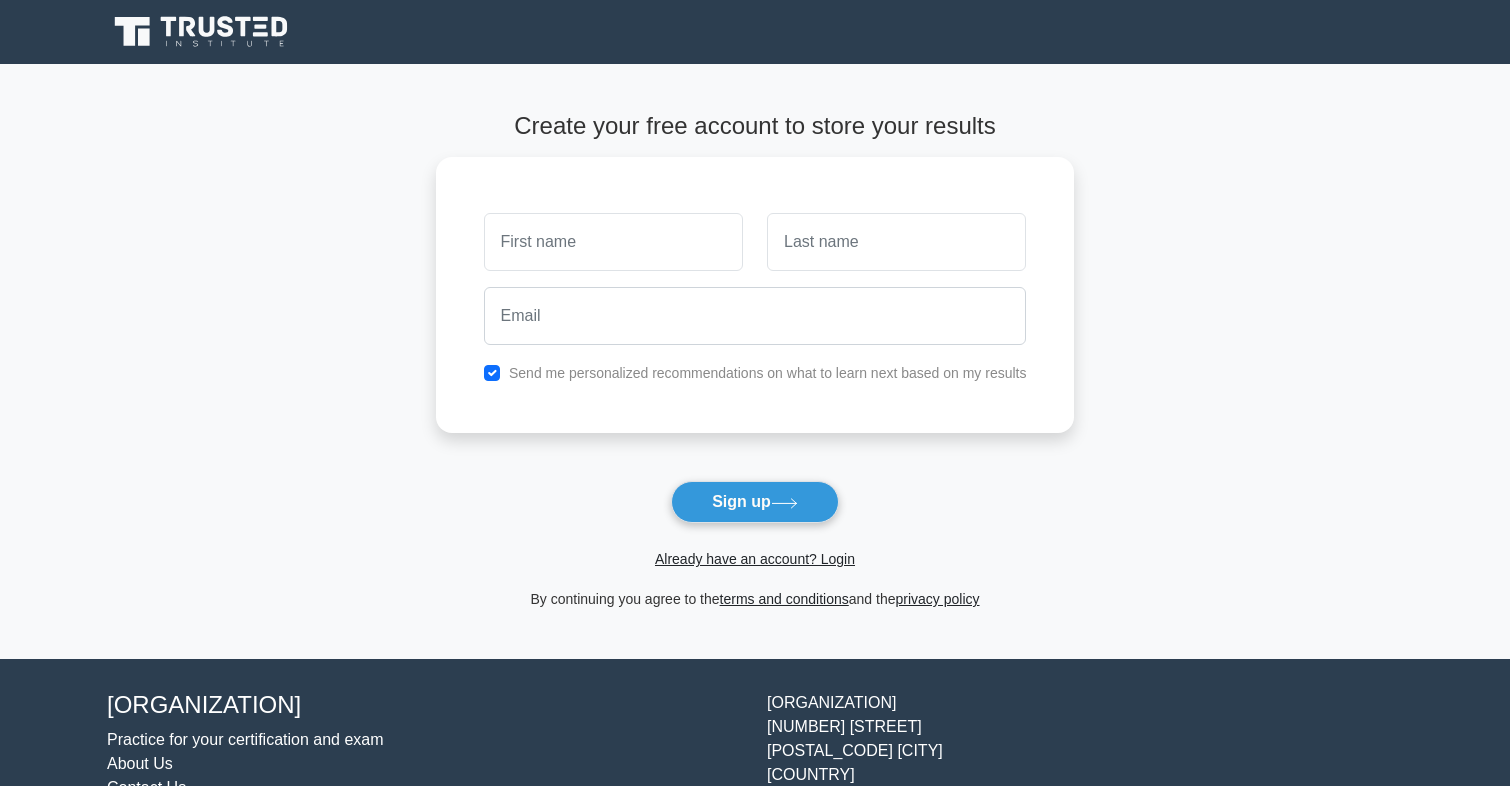 scroll, scrollTop: 0, scrollLeft: 0, axis: both 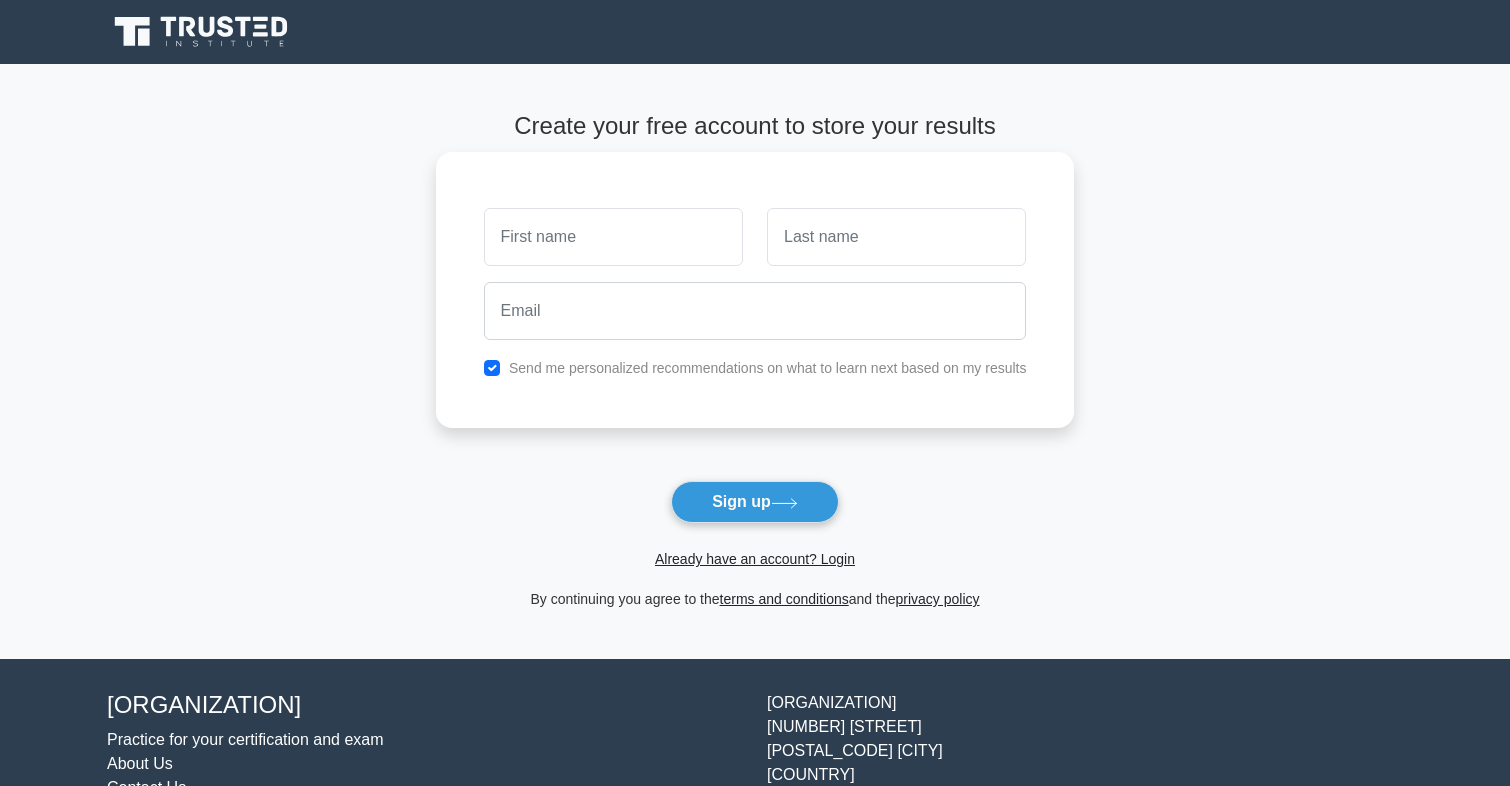click on "Send me personalized recommendations on what to learn next based on my results" at bounding box center (755, 290) 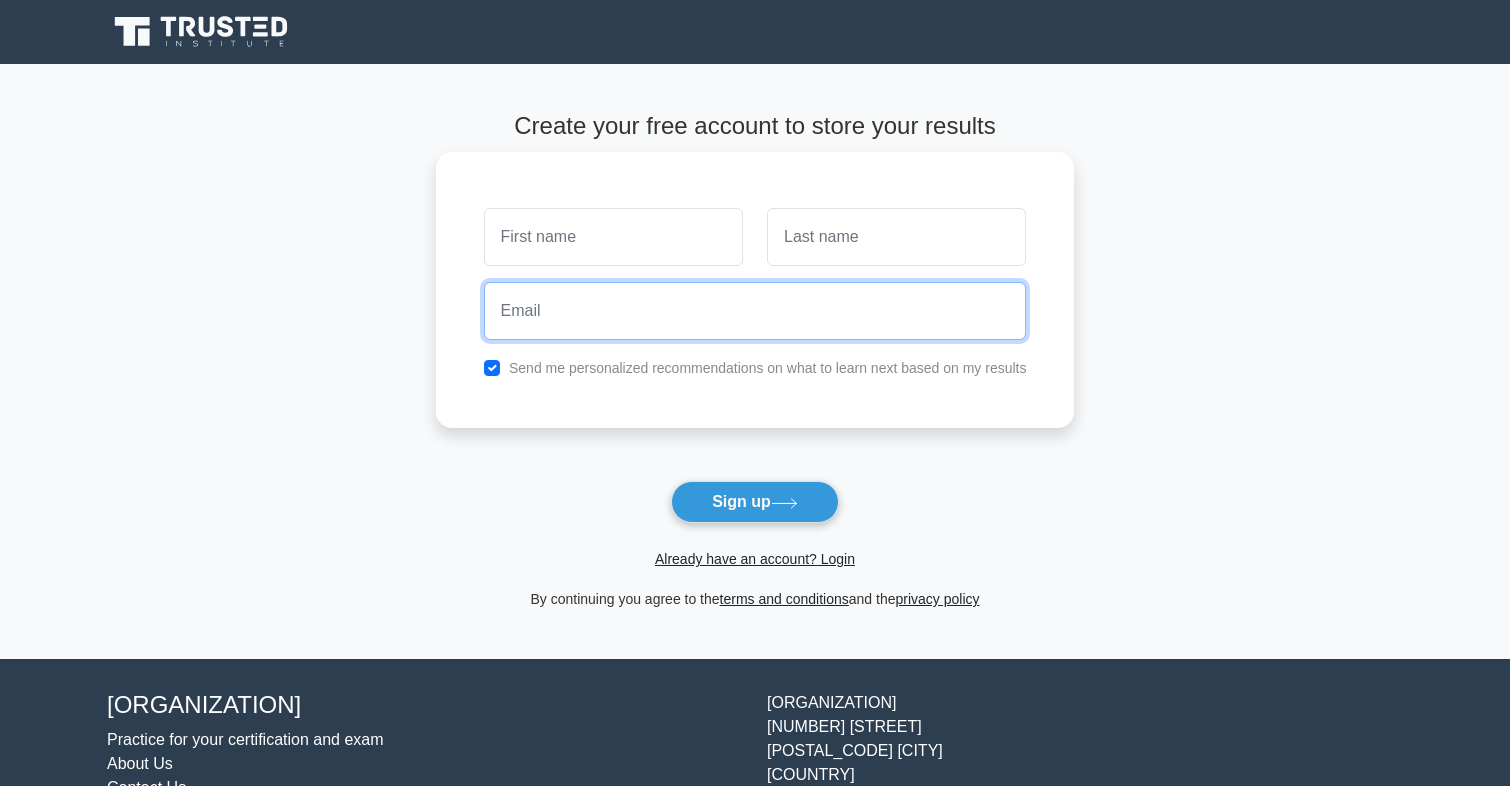 click at bounding box center [755, 311] 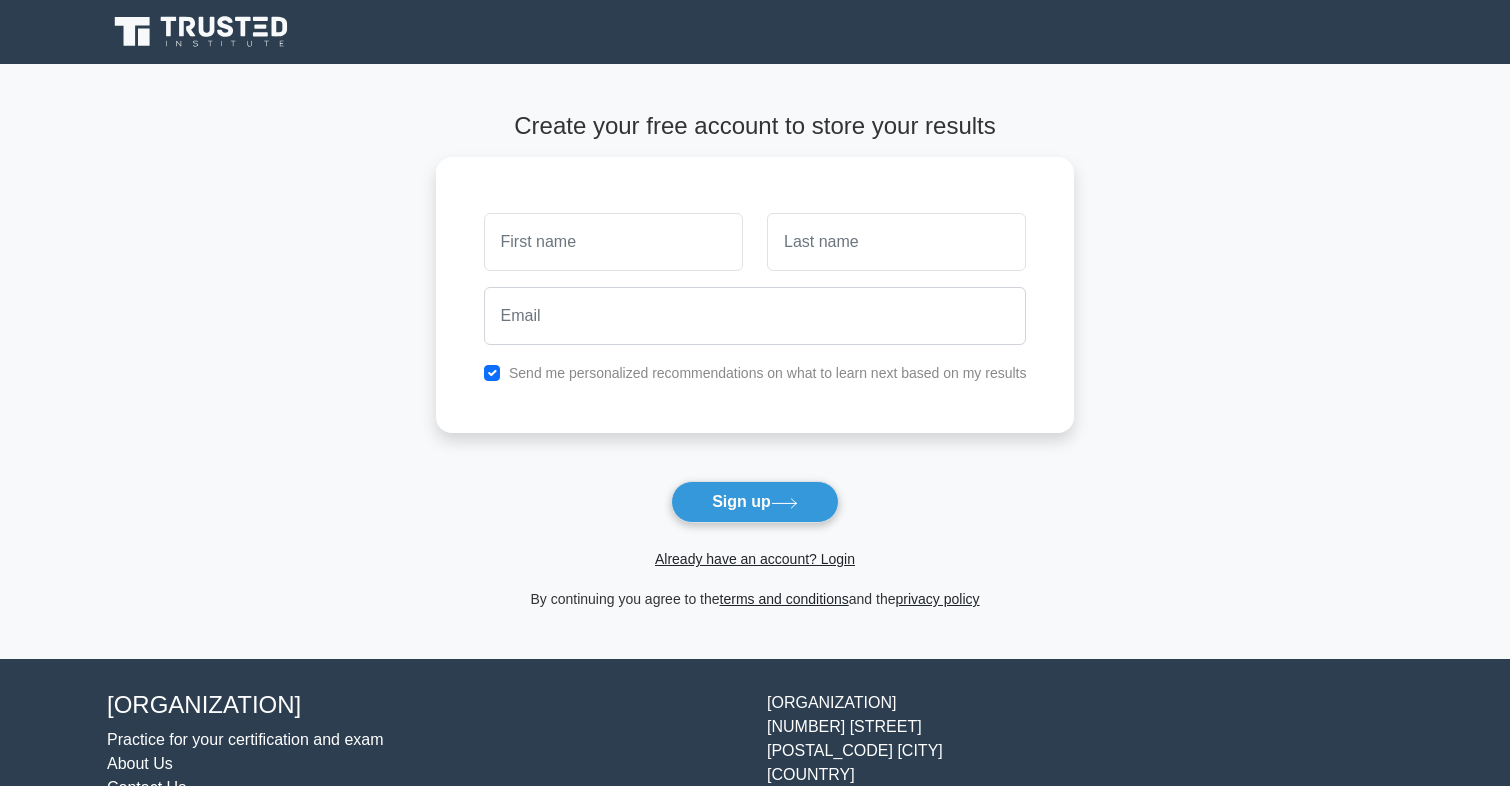 click on "Create your free account to store your results
Send me personalized recommendations on what to learn next based on my results
Sign up" at bounding box center (755, 361) 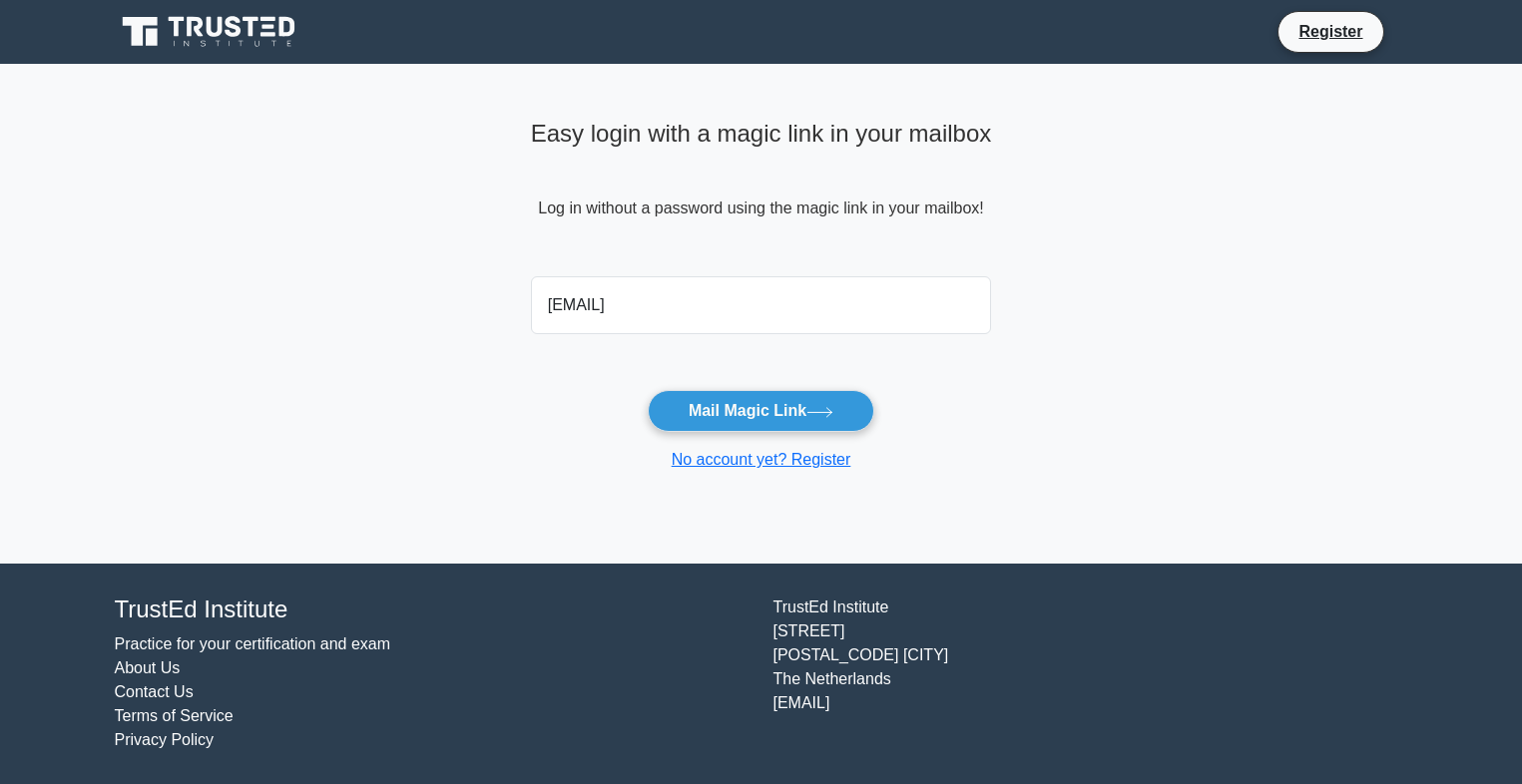 scroll, scrollTop: 0, scrollLeft: 0, axis: both 